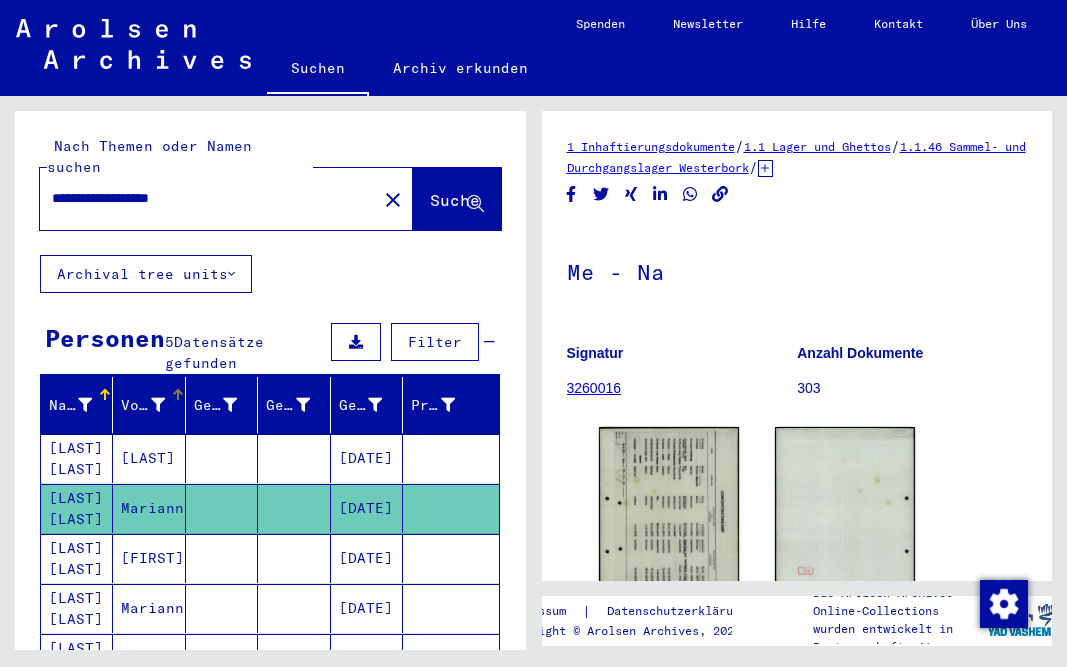 scroll, scrollTop: 0, scrollLeft: 0, axis: both 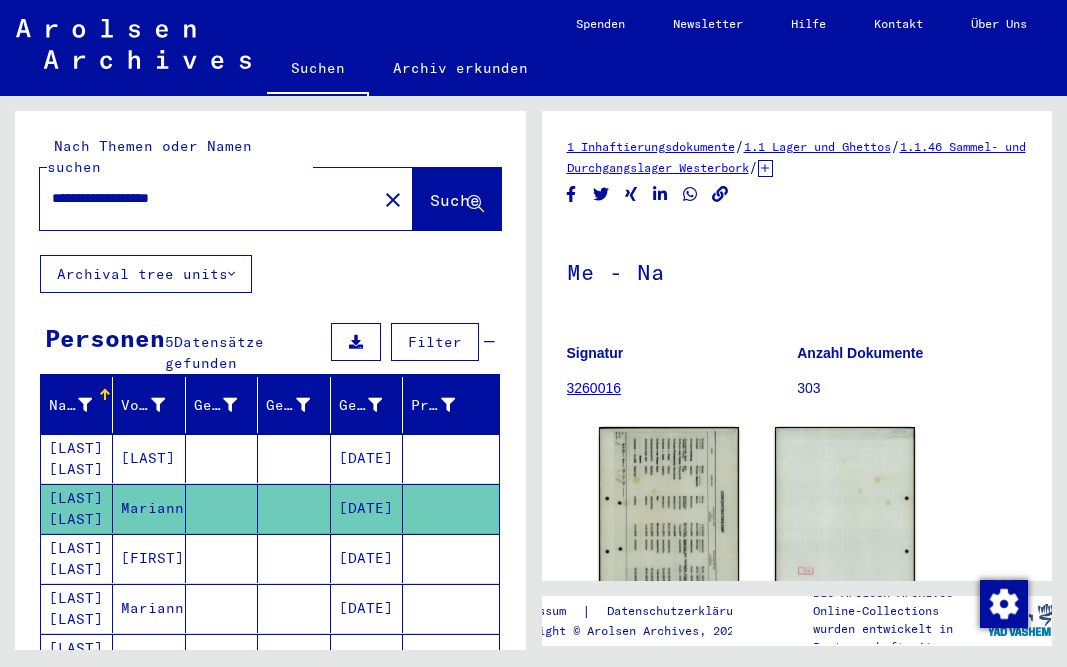 drag, startPoint x: 228, startPoint y: 170, endPoint x: -24, endPoint y: 136, distance: 254.28331 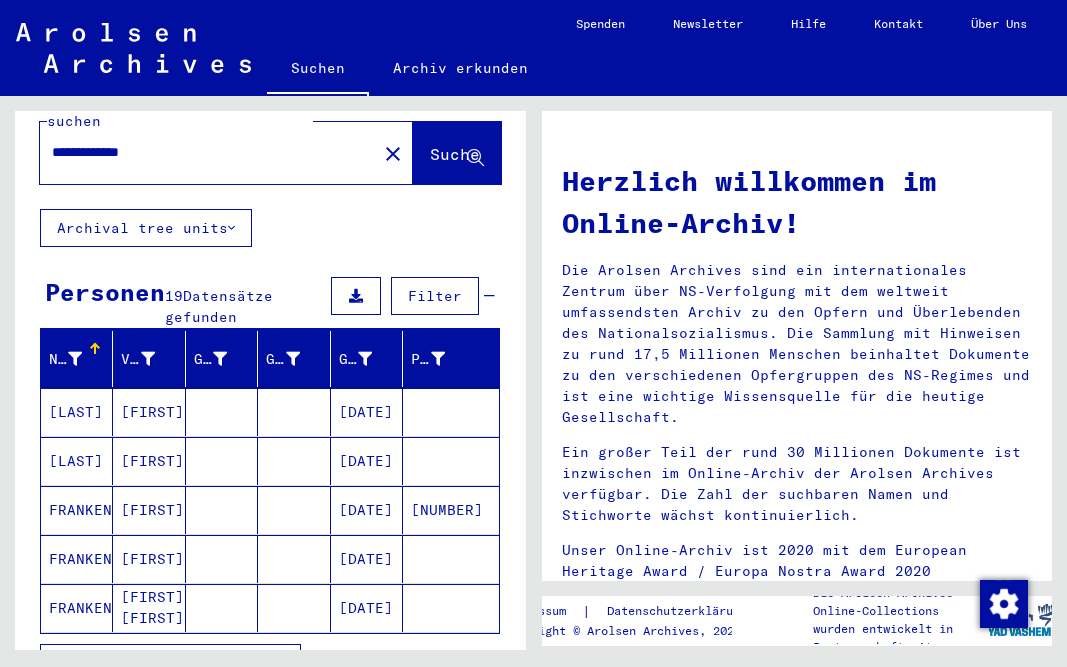 scroll, scrollTop: 224, scrollLeft: 0, axis: vertical 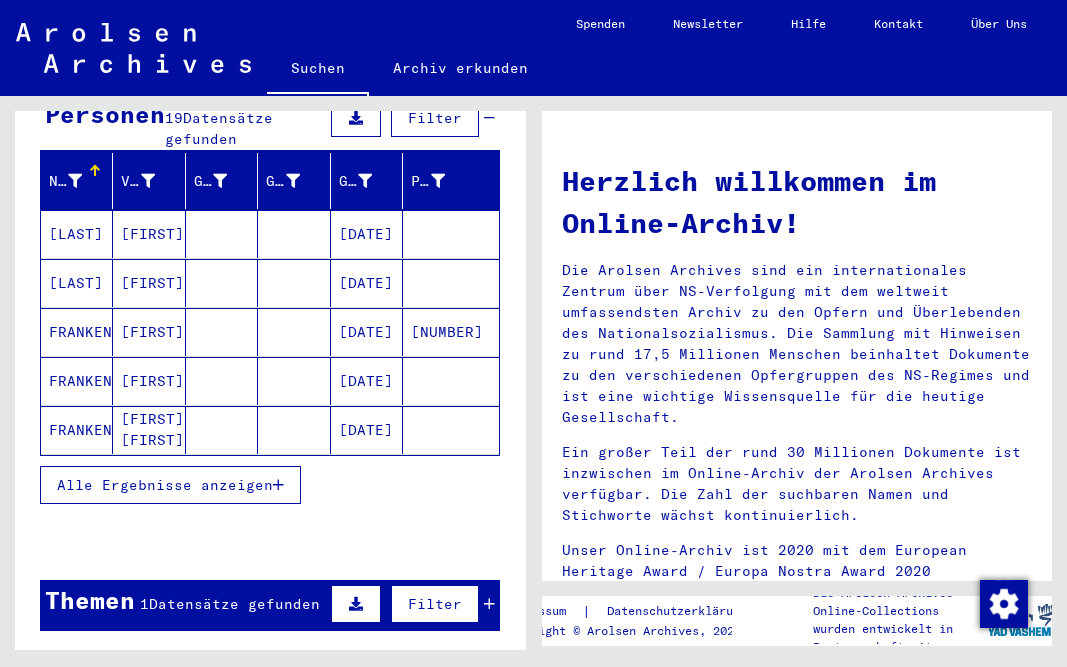 click on "Alle Ergebnisse anzeigen" at bounding box center (170, 485) 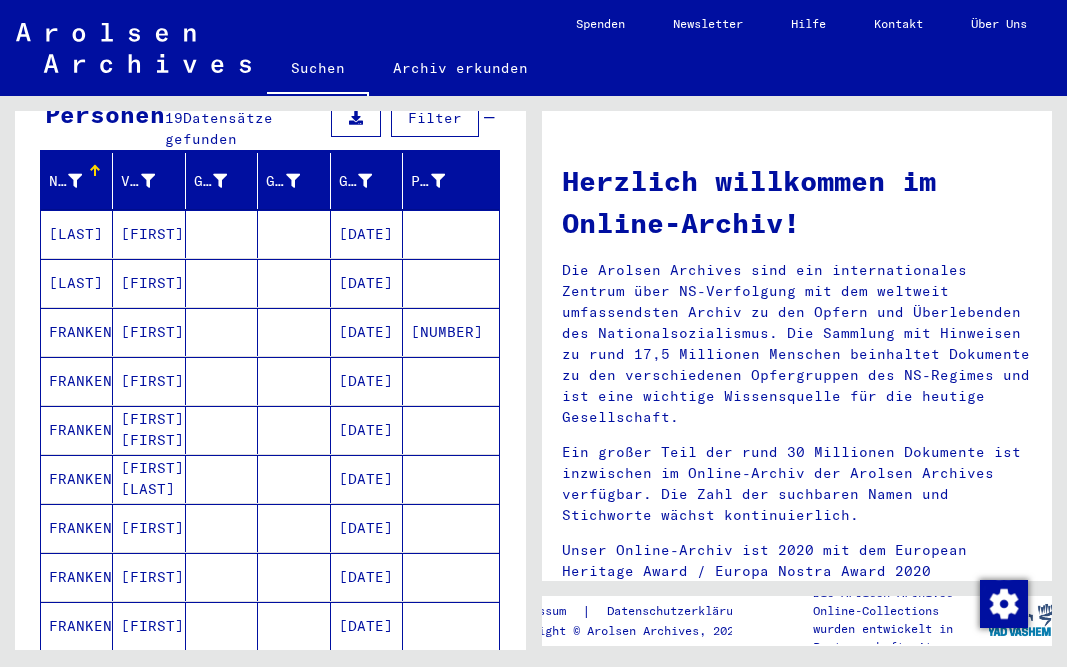 click on "[DATE]" at bounding box center (367, 381) 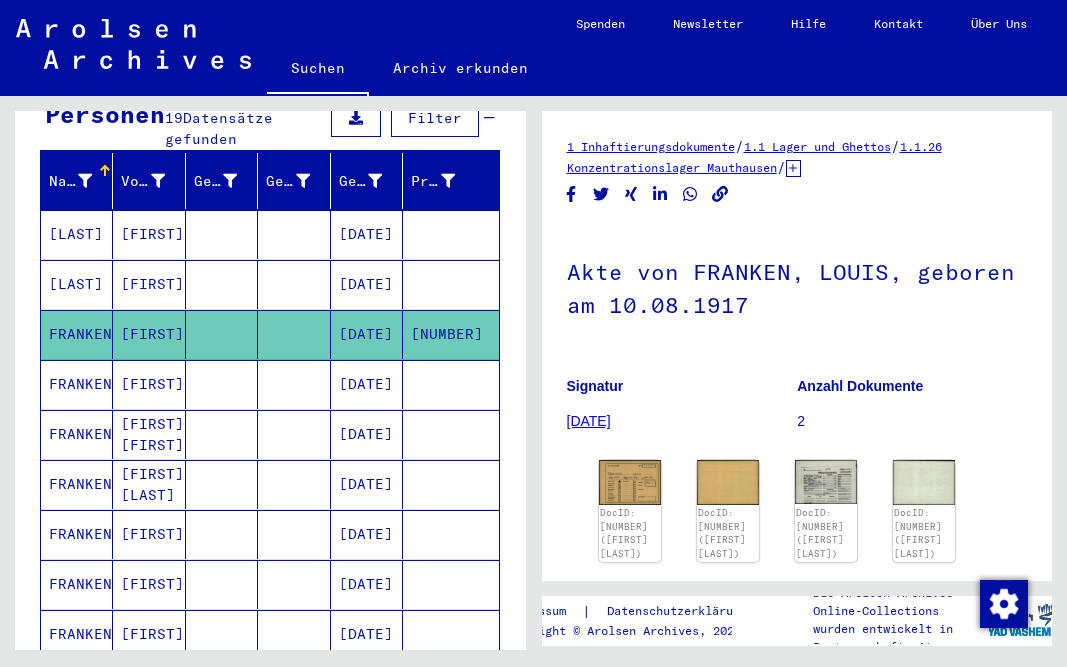 scroll, scrollTop: 0, scrollLeft: 0, axis: both 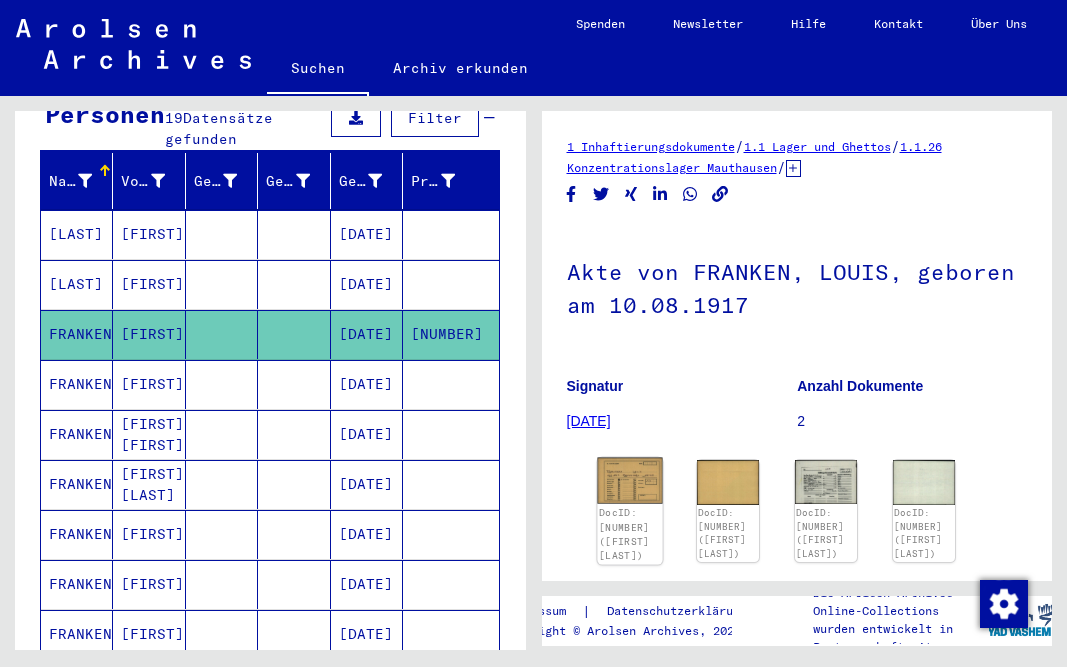 click 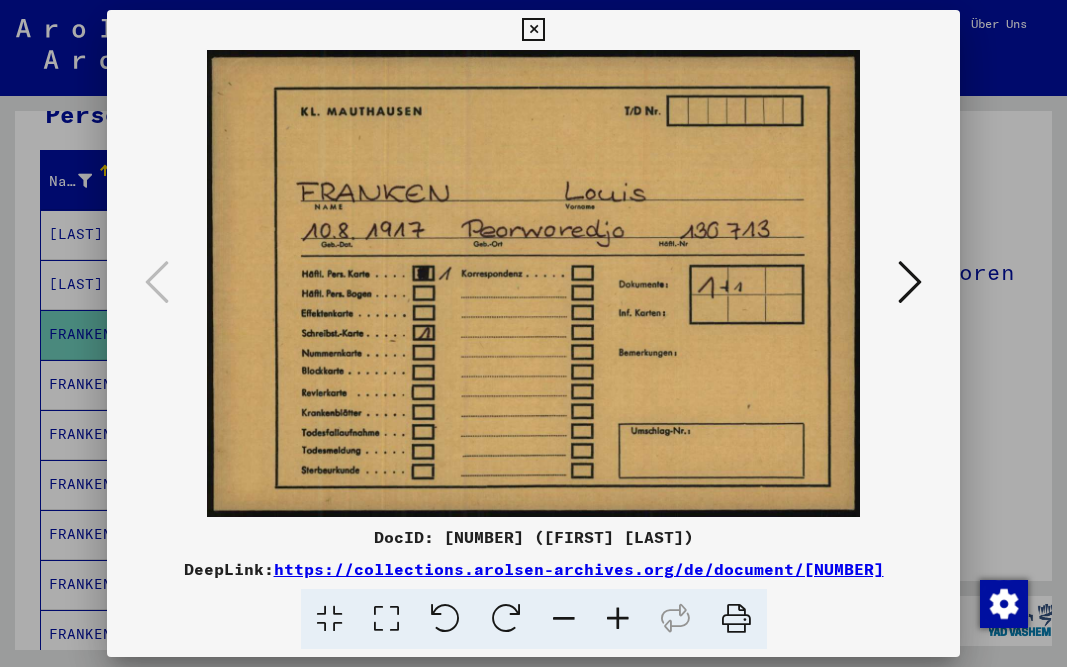 click at bounding box center (910, 282) 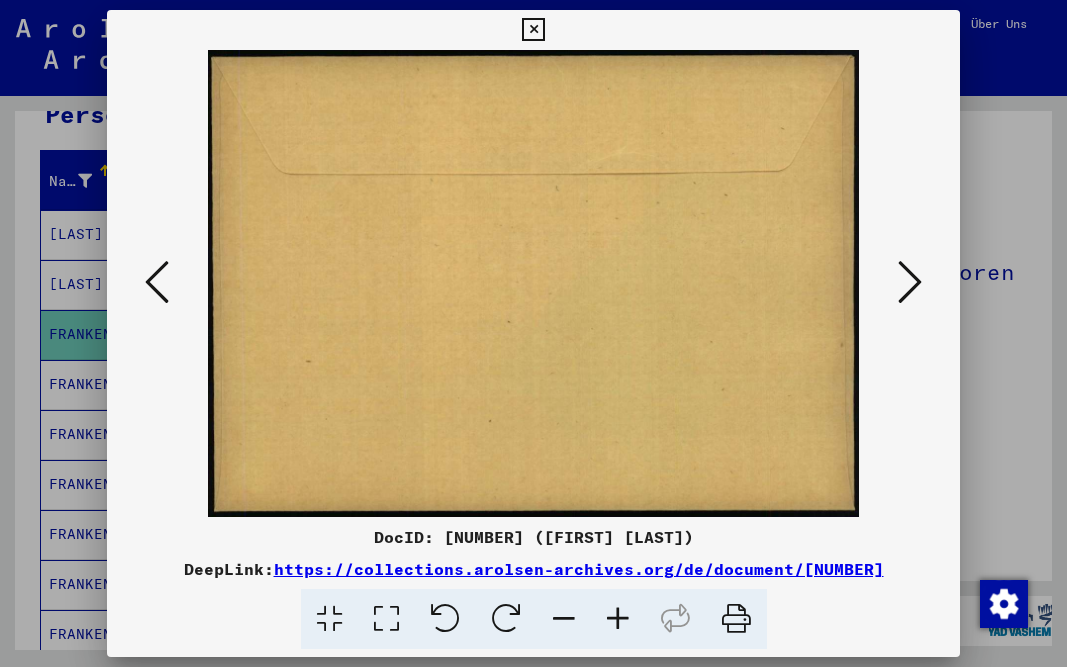 click at bounding box center [910, 282] 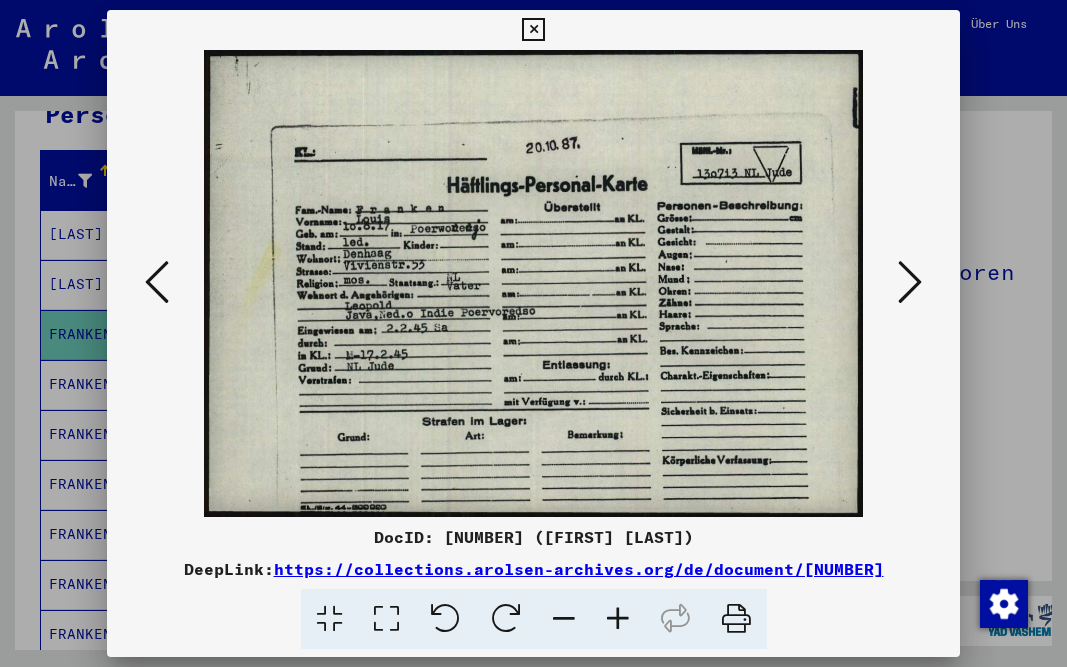 drag, startPoint x: 417, startPoint y: 408, endPoint x: 417, endPoint y: 375, distance: 33 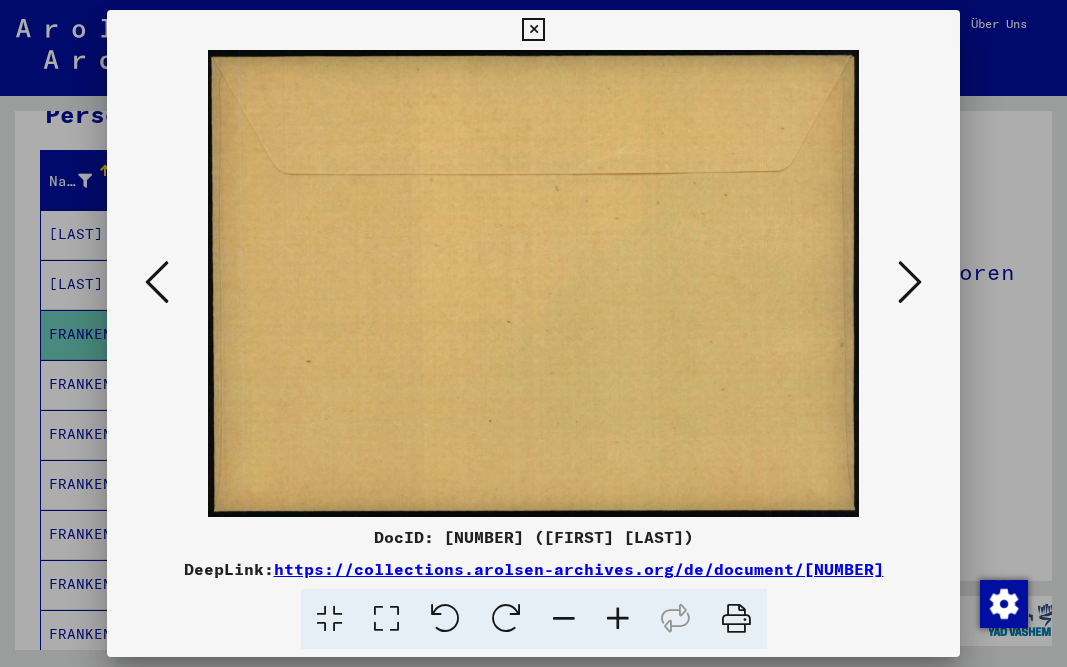 click at bounding box center (157, 282) 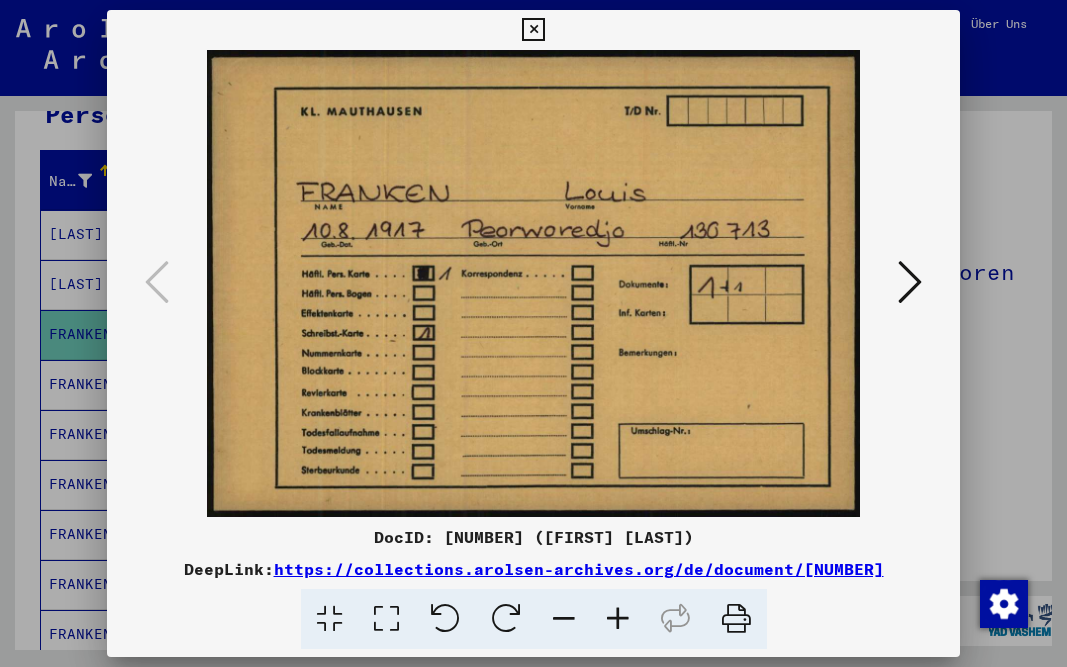 click at bounding box center [910, 283] 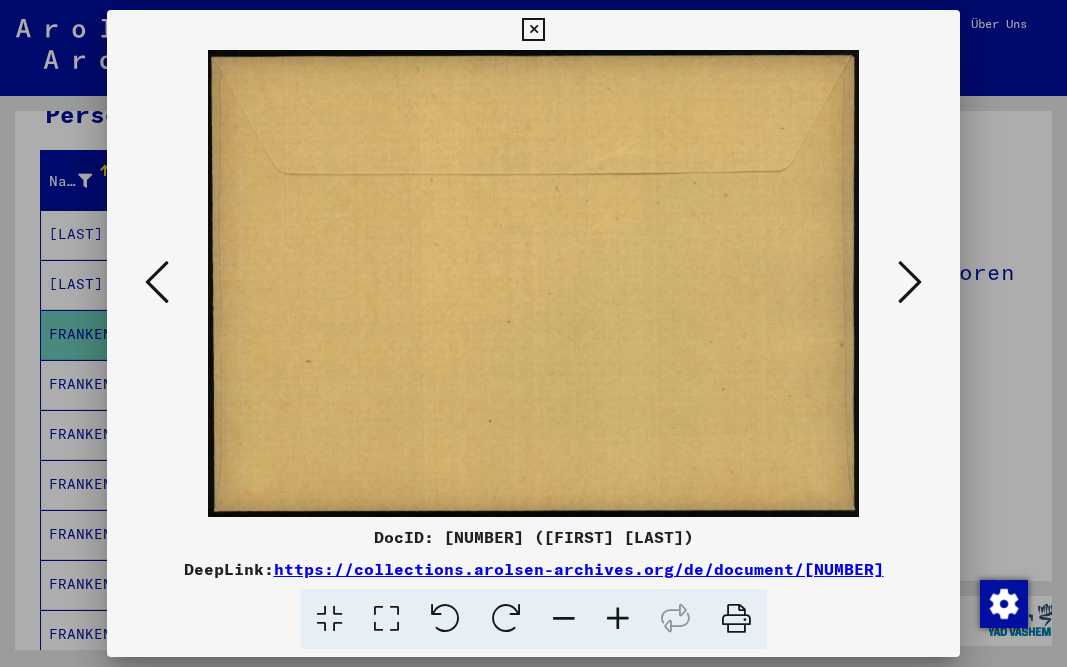 click at bounding box center [910, 283] 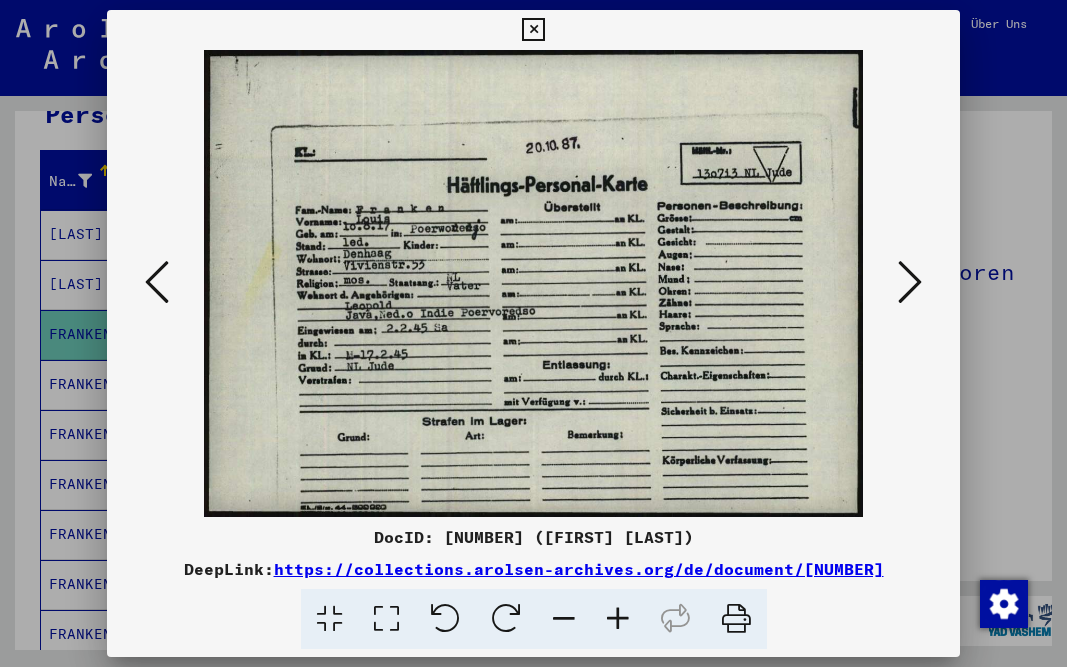 click at bounding box center [910, 282] 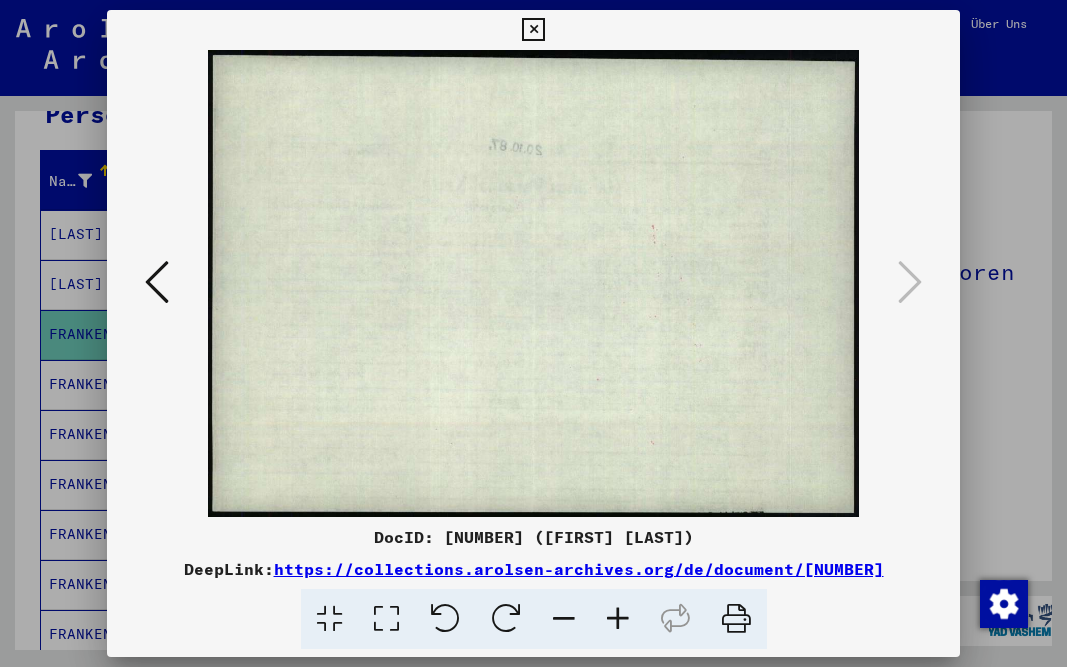 click at bounding box center [157, 282] 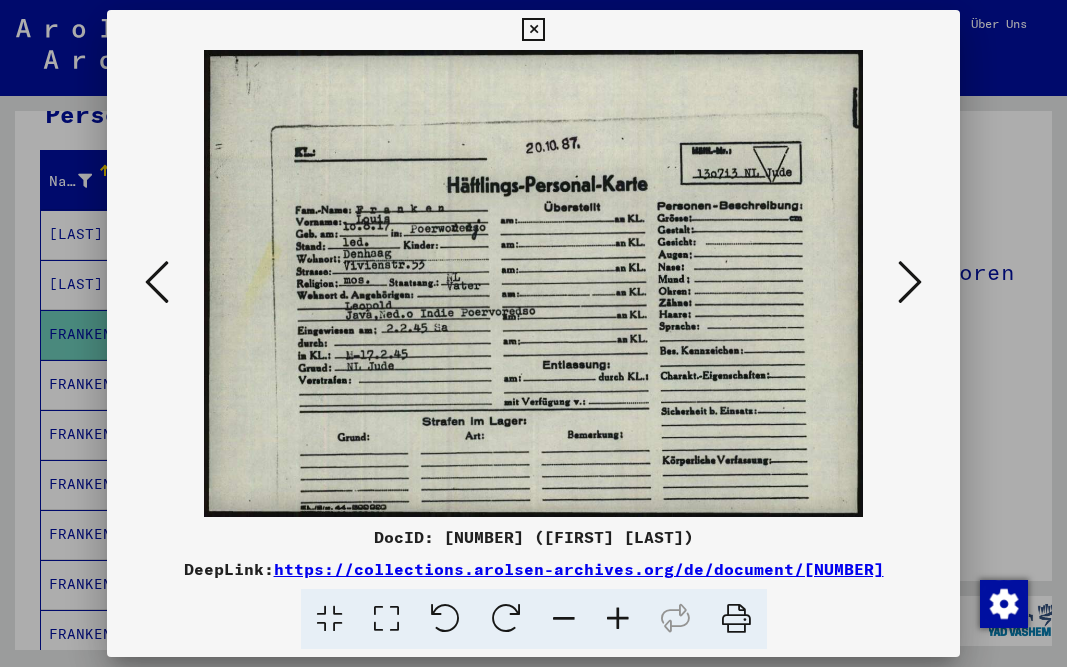 drag, startPoint x: 388, startPoint y: 224, endPoint x: 474, endPoint y: 142, distance: 118.82761 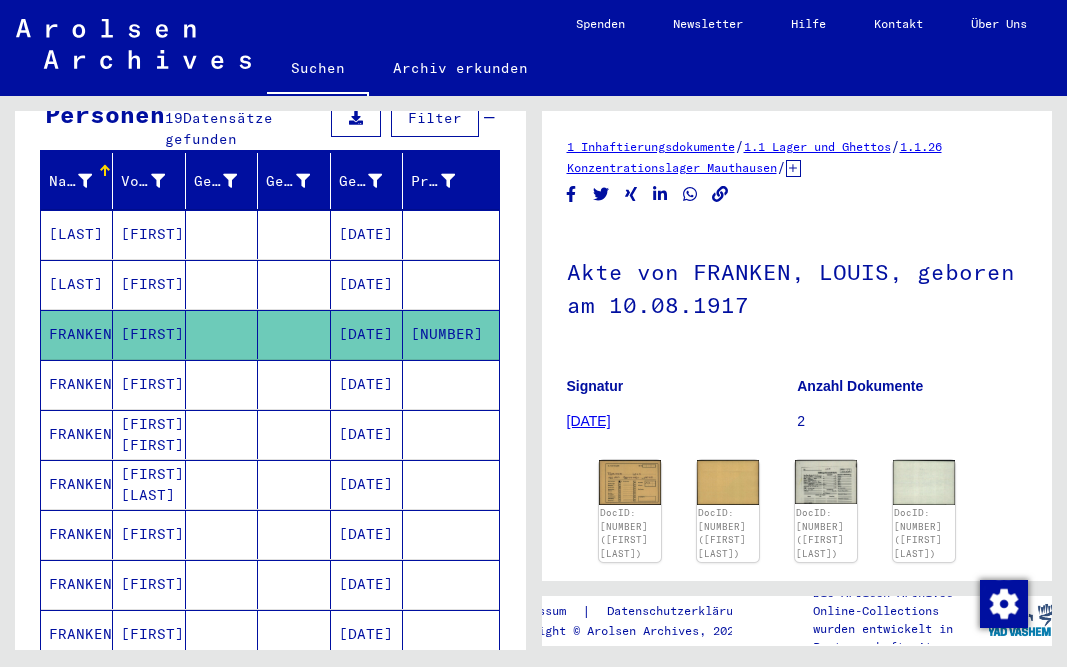 click at bounding box center (294, 434) 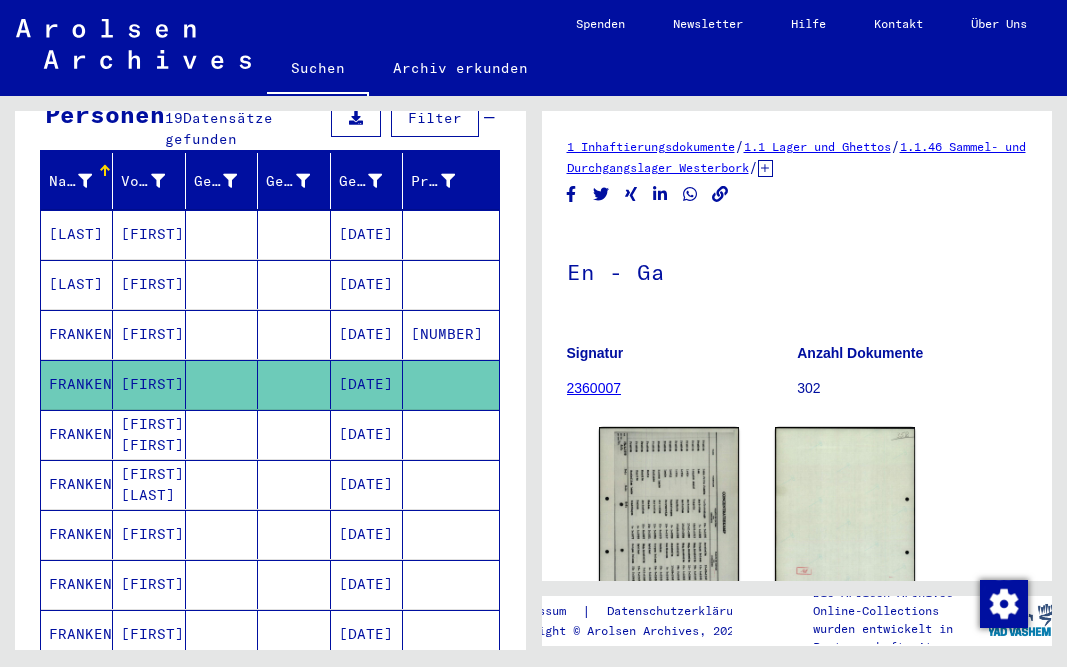 scroll, scrollTop: 0, scrollLeft: 0, axis: both 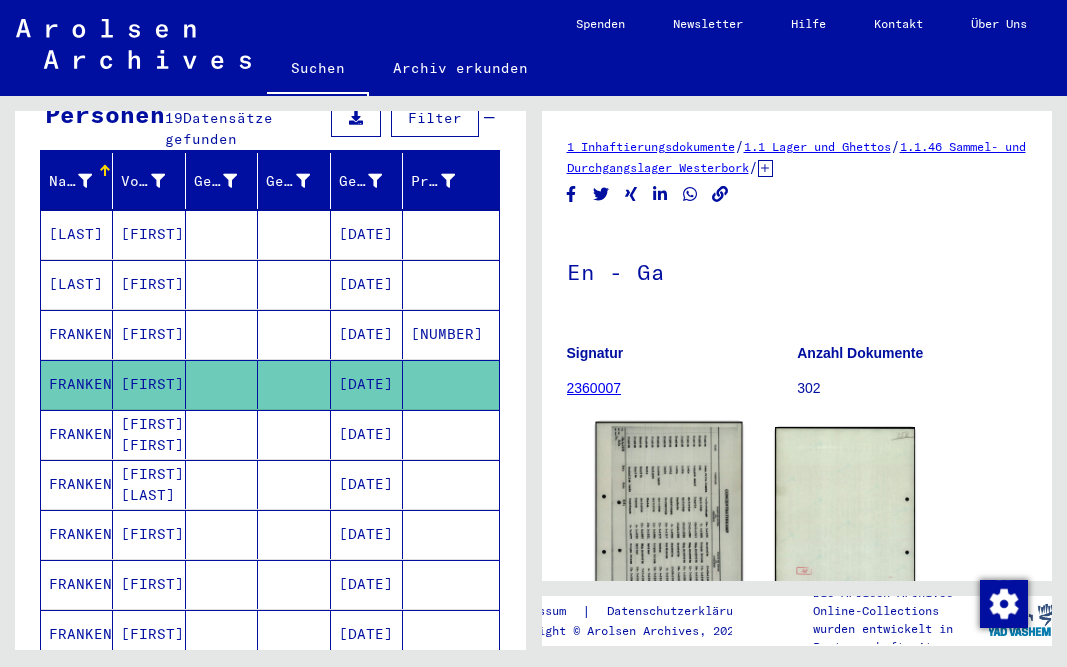 click 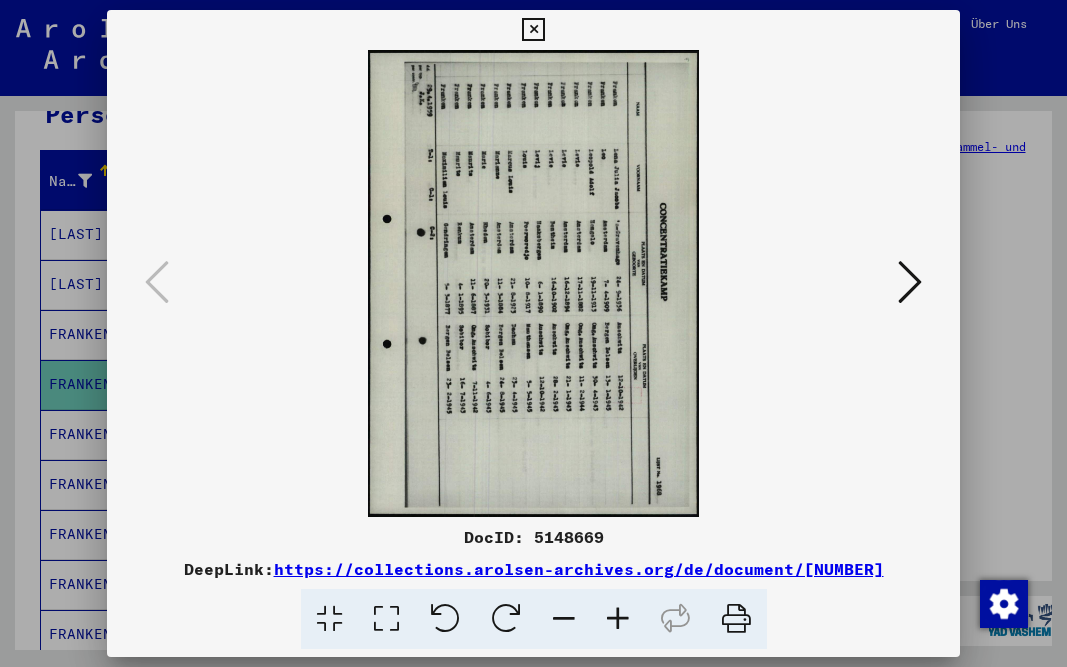 click at bounding box center [445, 619] 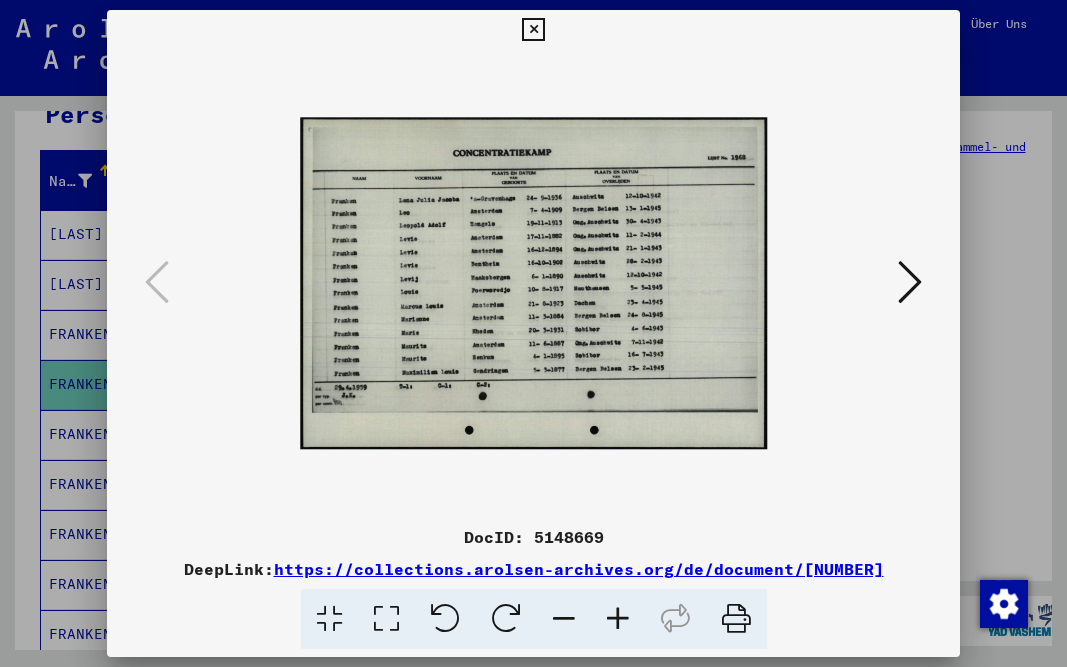 click at bounding box center [618, 619] 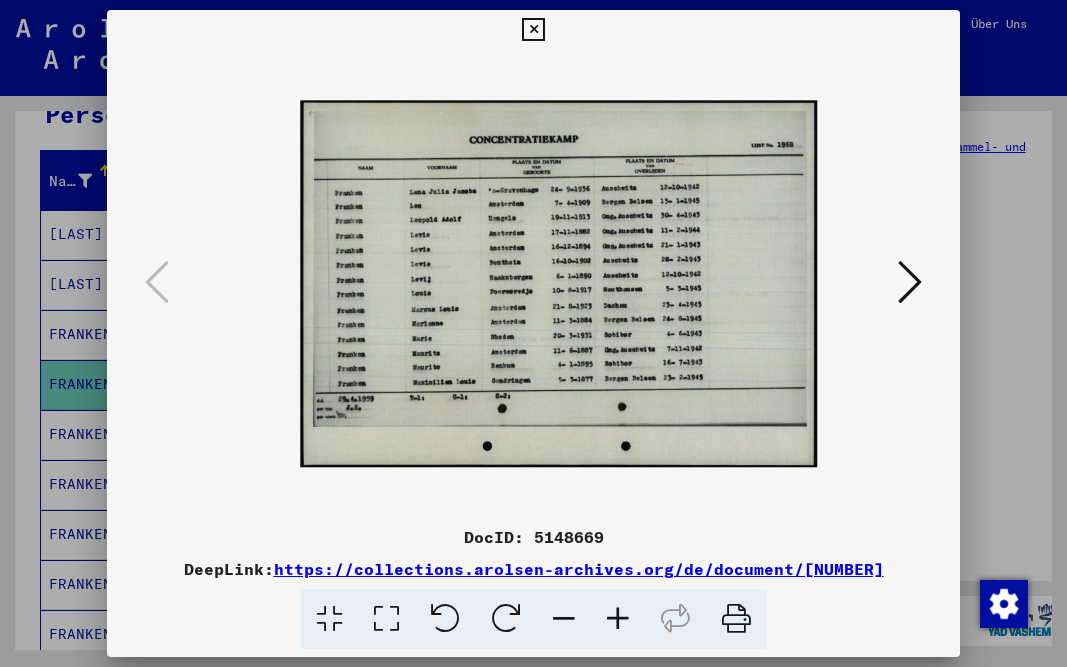 click at bounding box center [618, 619] 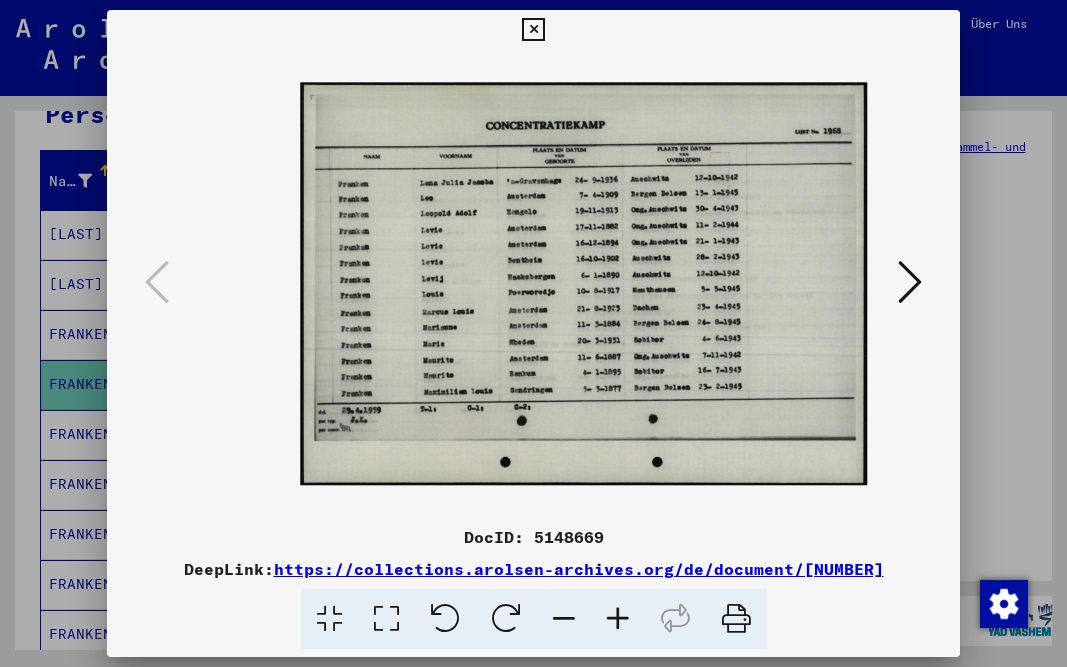 click at bounding box center [618, 619] 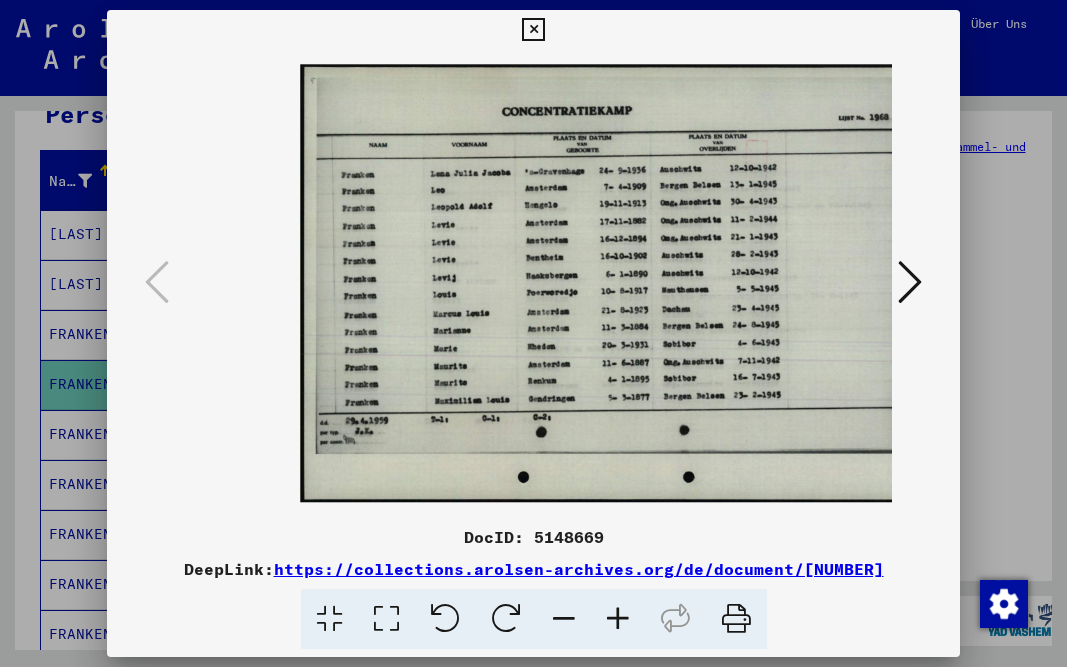 click at bounding box center [618, 619] 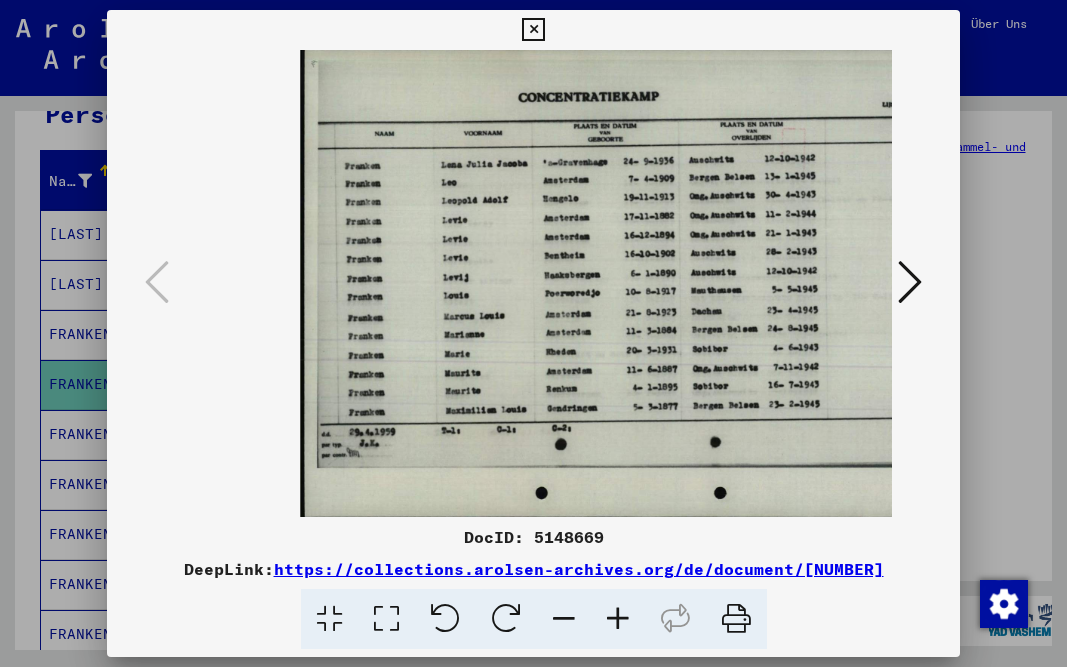 click at bounding box center (618, 619) 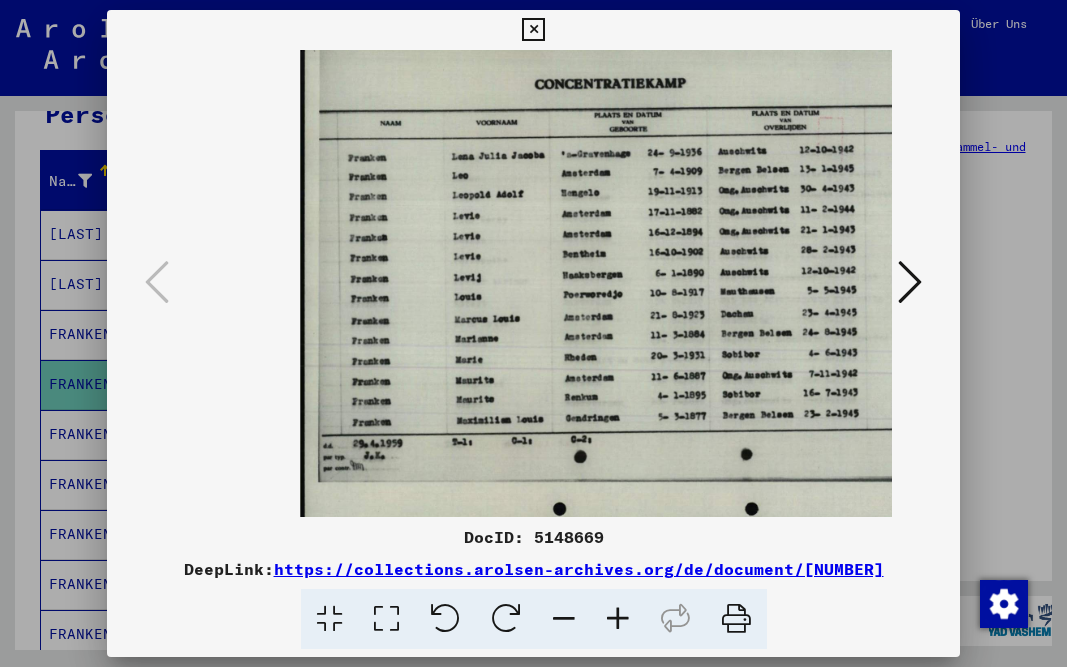 click at bounding box center (533, 30) 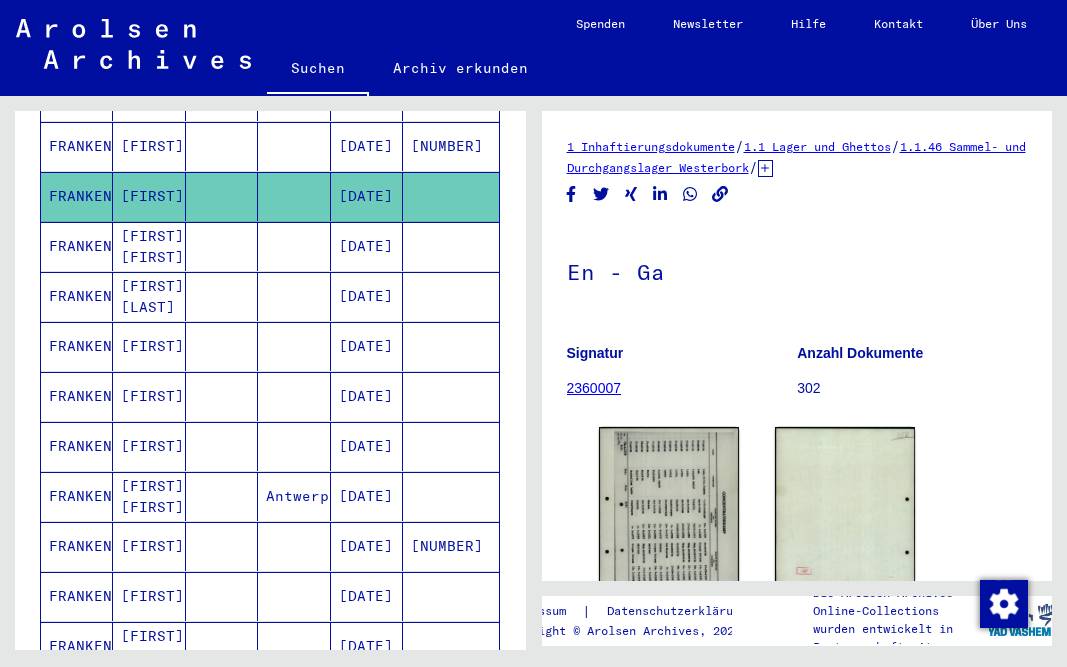 scroll, scrollTop: 412, scrollLeft: 0, axis: vertical 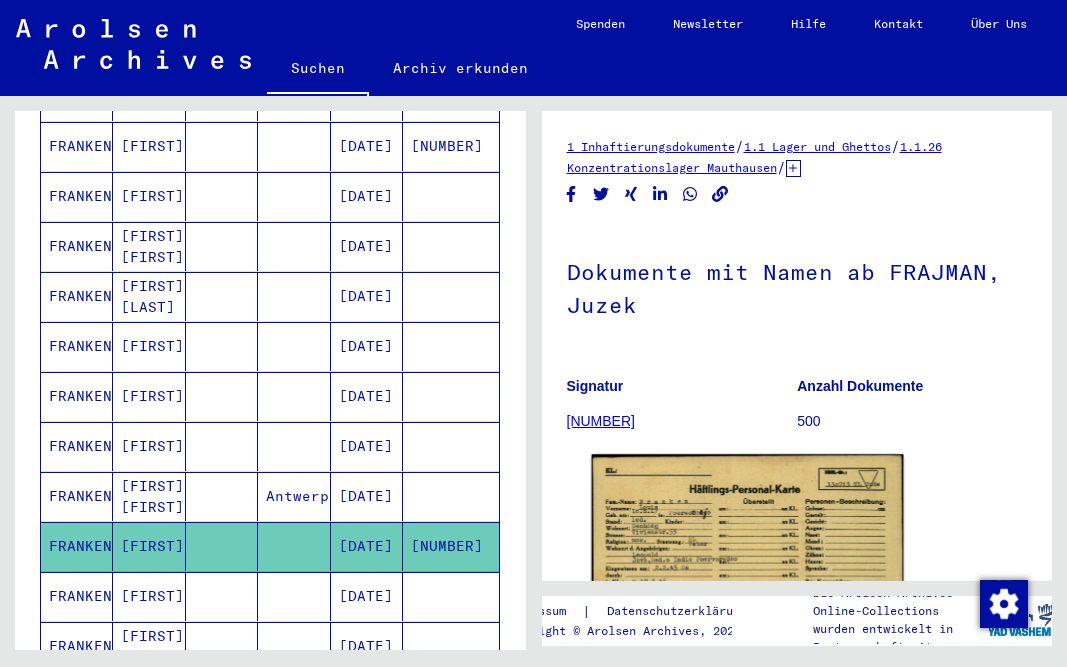 click 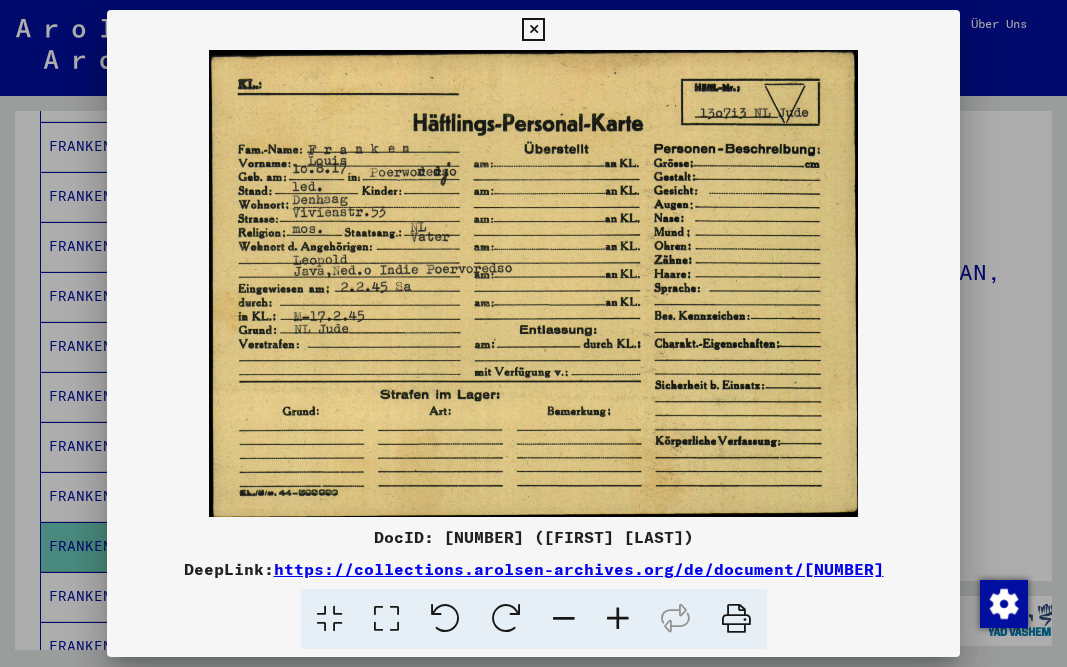 click at bounding box center (533, 333) 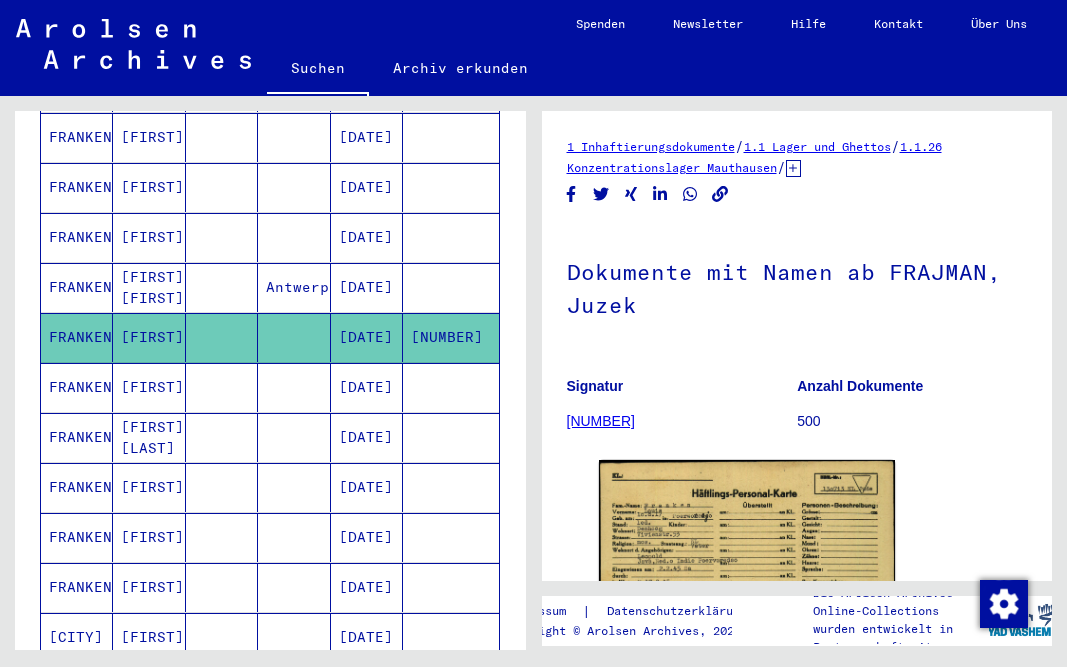 scroll, scrollTop: 676, scrollLeft: 0, axis: vertical 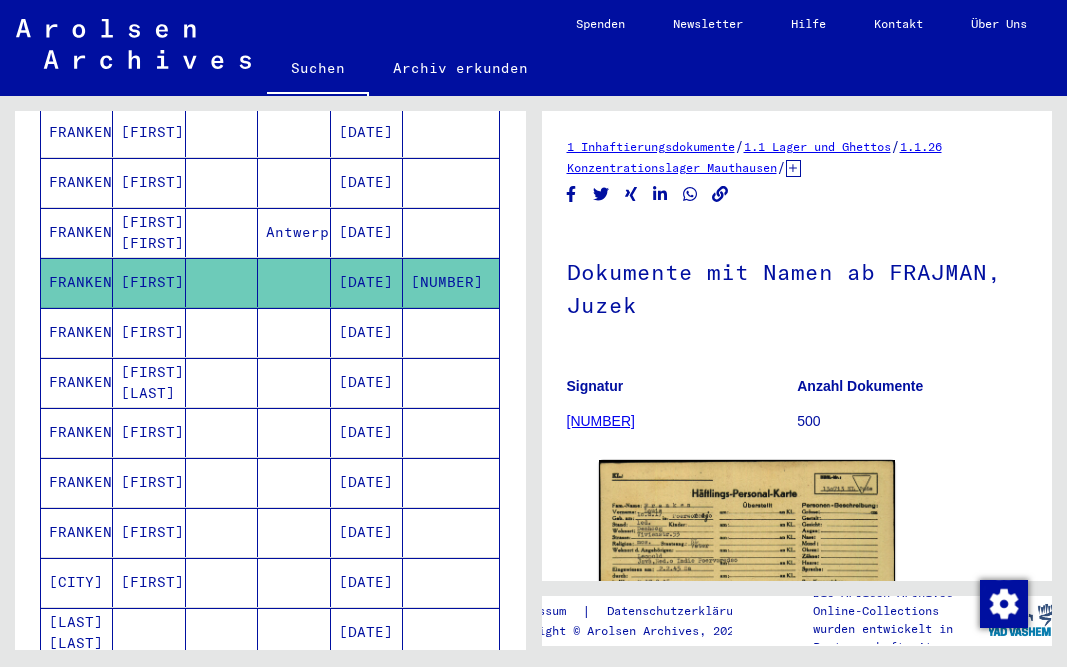 click on "[DATE]" at bounding box center [367, 432] 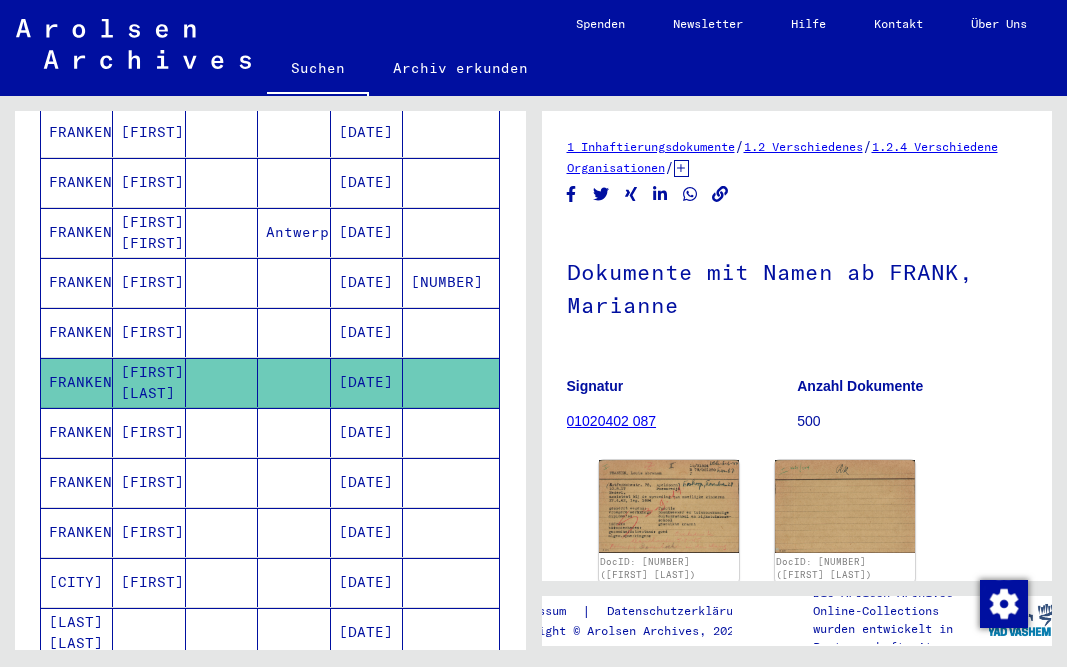 scroll, scrollTop: 0, scrollLeft: 0, axis: both 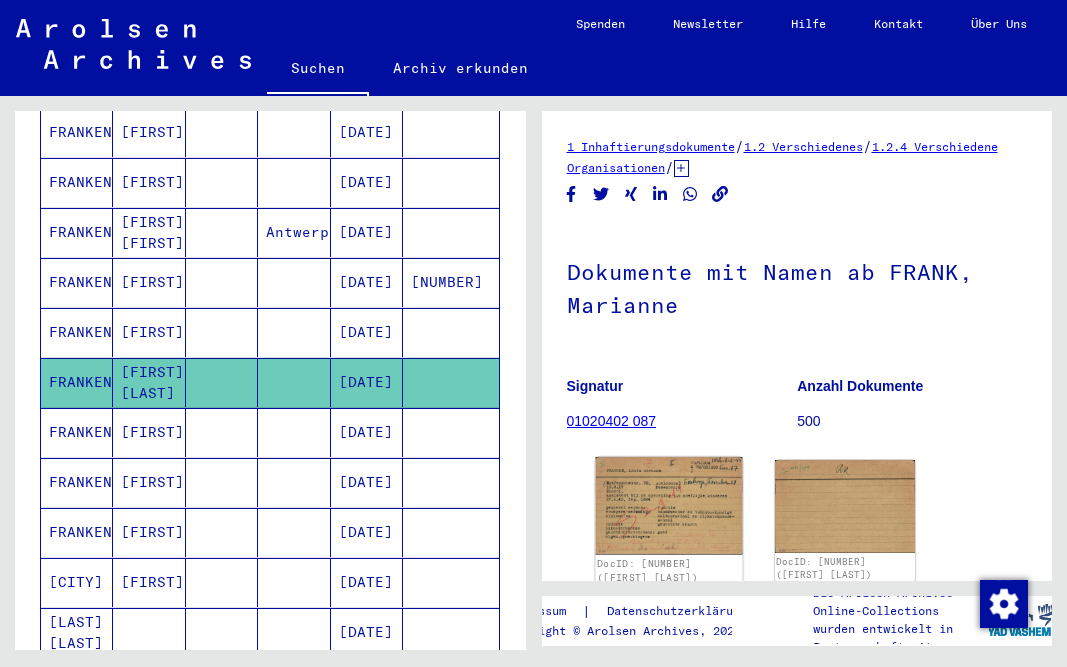 click 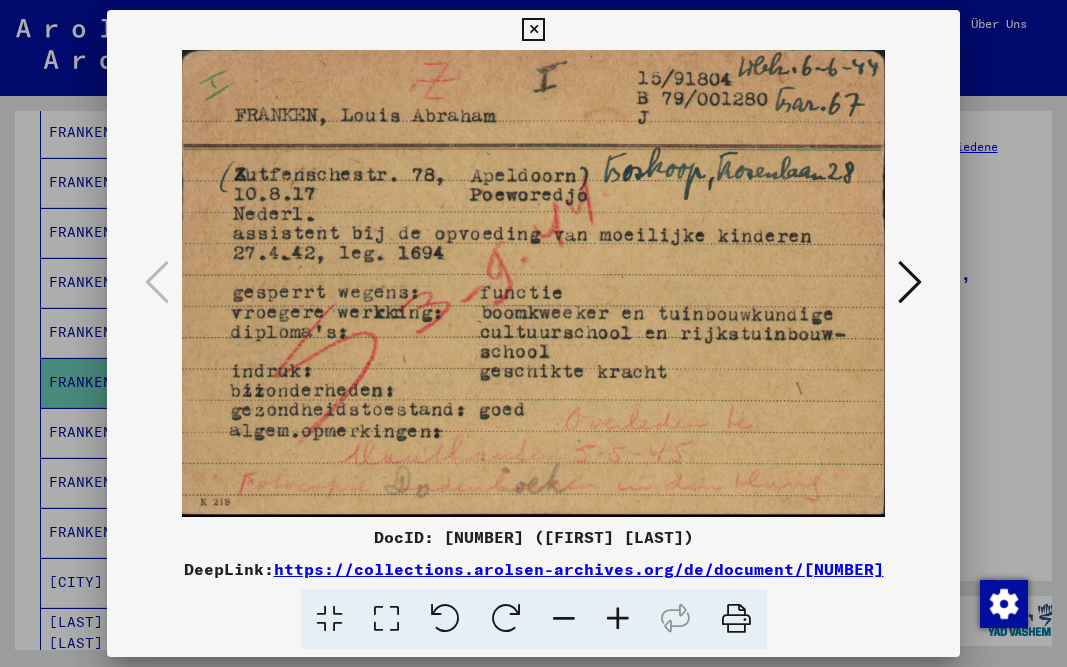 click at bounding box center [534, 283] 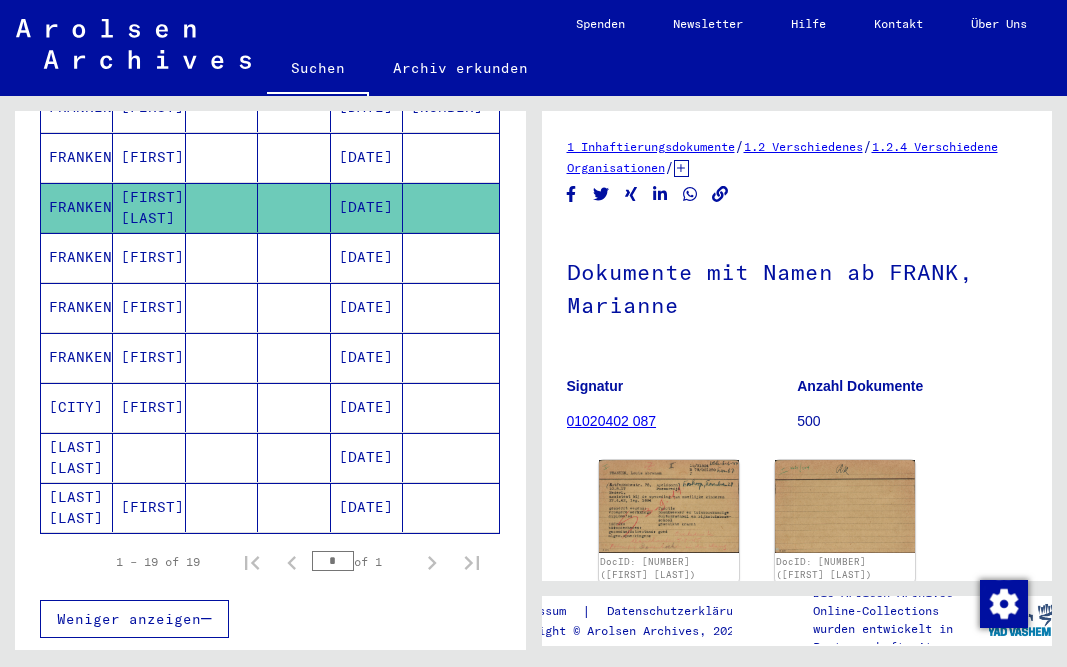 scroll, scrollTop: 958, scrollLeft: 0, axis: vertical 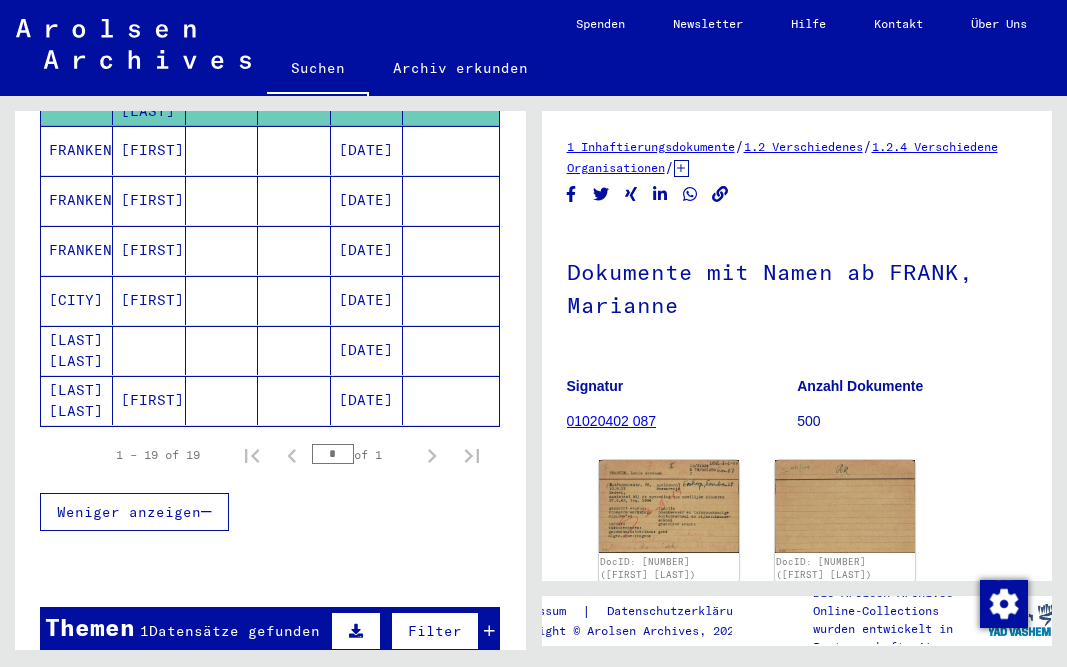 click on "Weniger anzeigen" at bounding box center [270, 512] 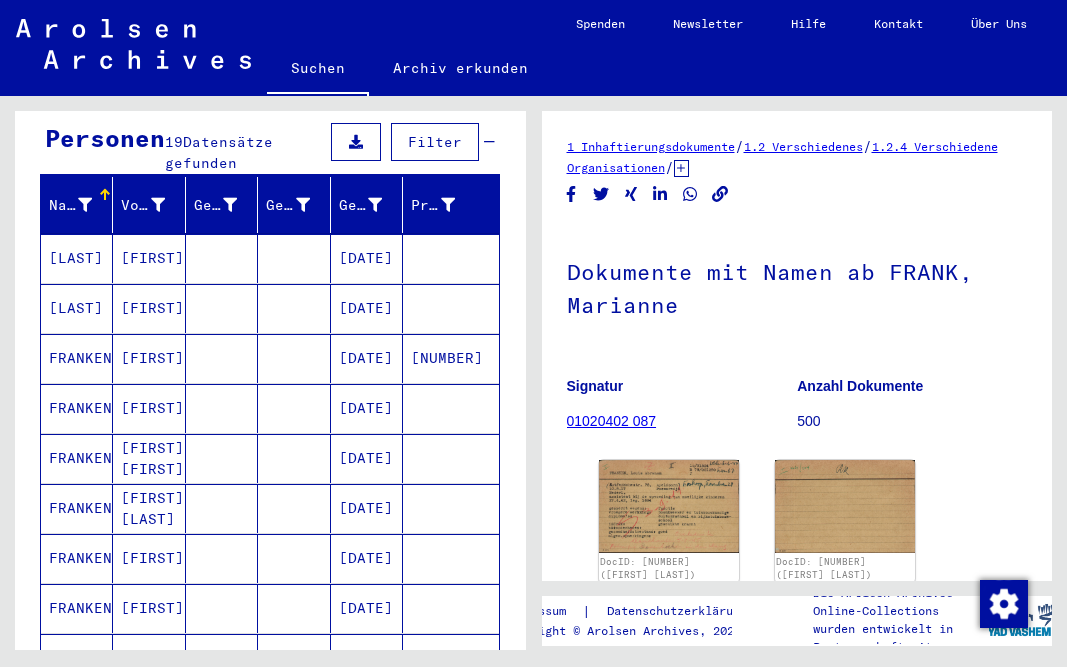 scroll, scrollTop: 0, scrollLeft: 0, axis: both 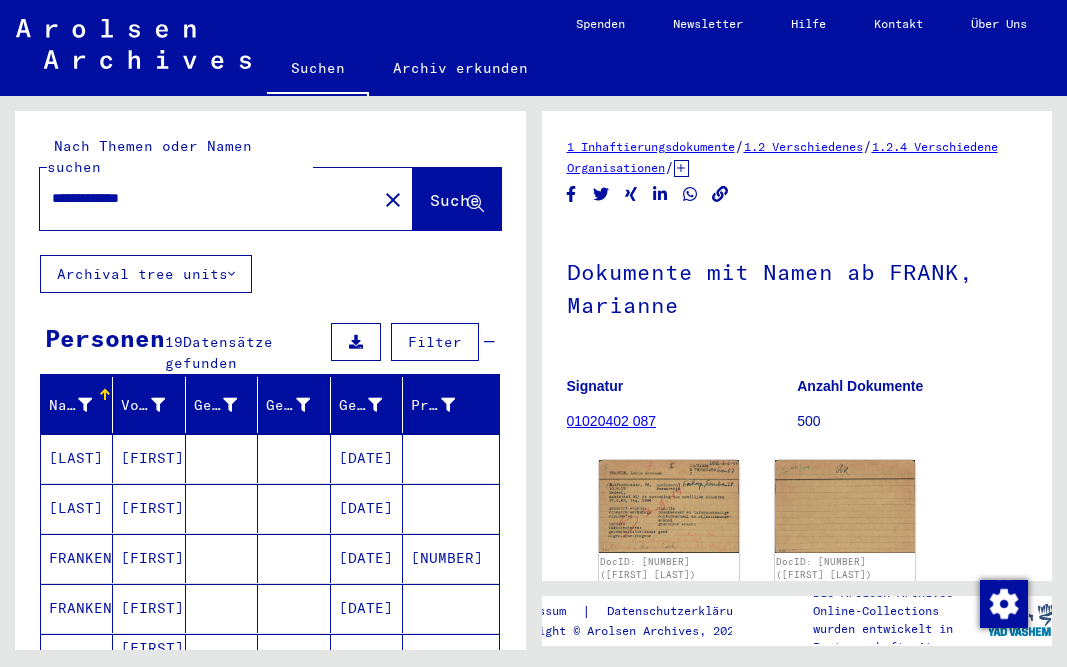 drag, startPoint x: 170, startPoint y: 179, endPoint x: 21, endPoint y: 171, distance: 149.21461 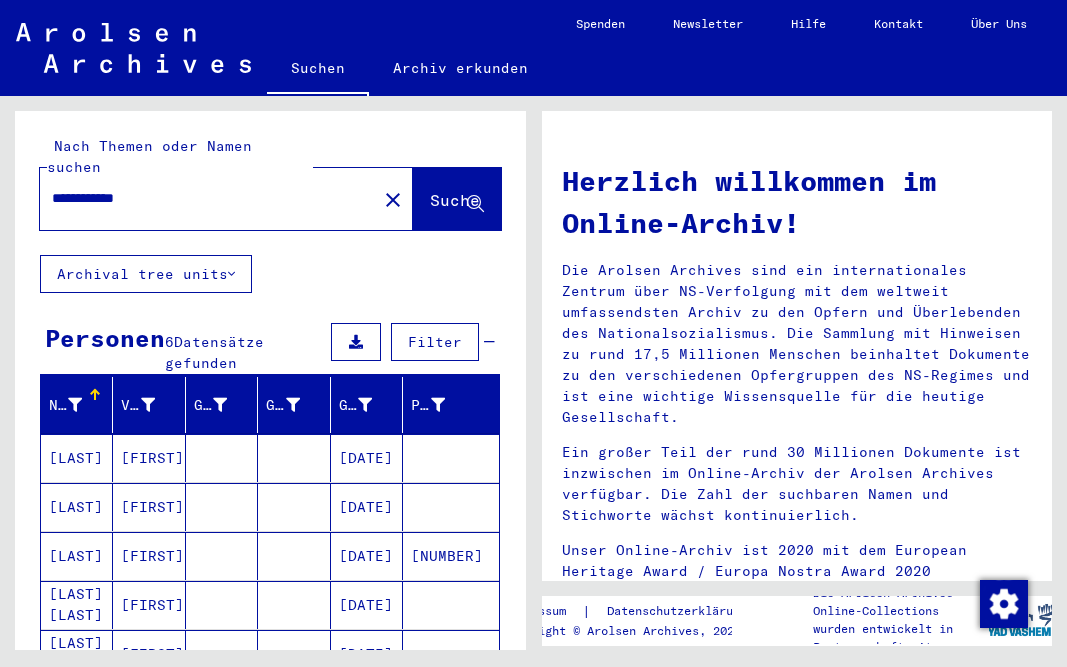 click on "[DATE]" at bounding box center (367, 507) 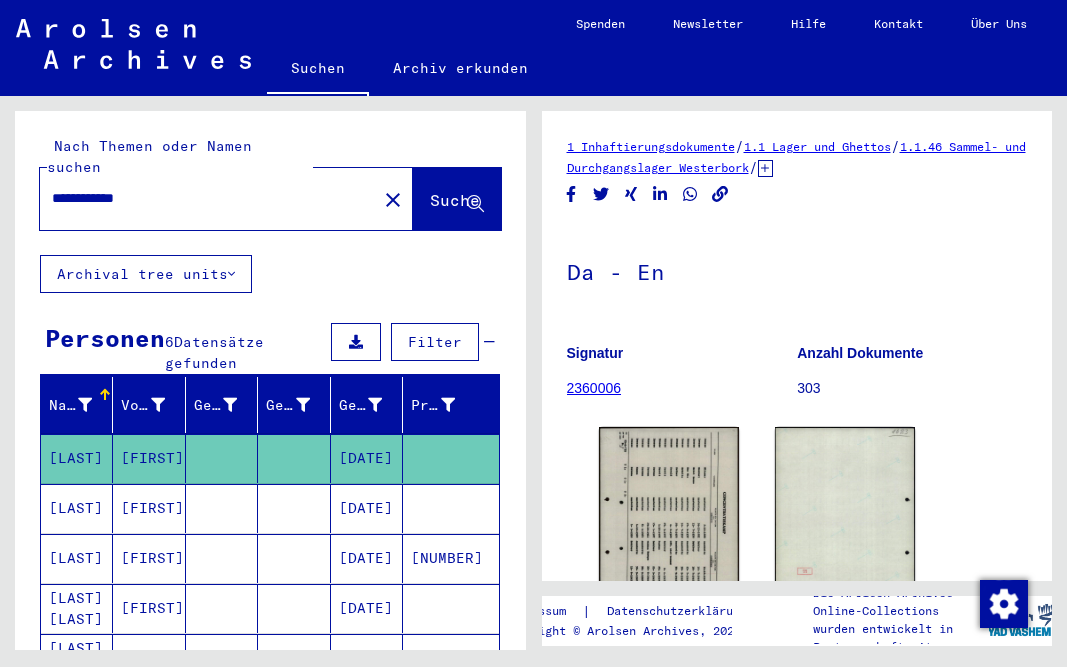 scroll, scrollTop: 0, scrollLeft: 0, axis: both 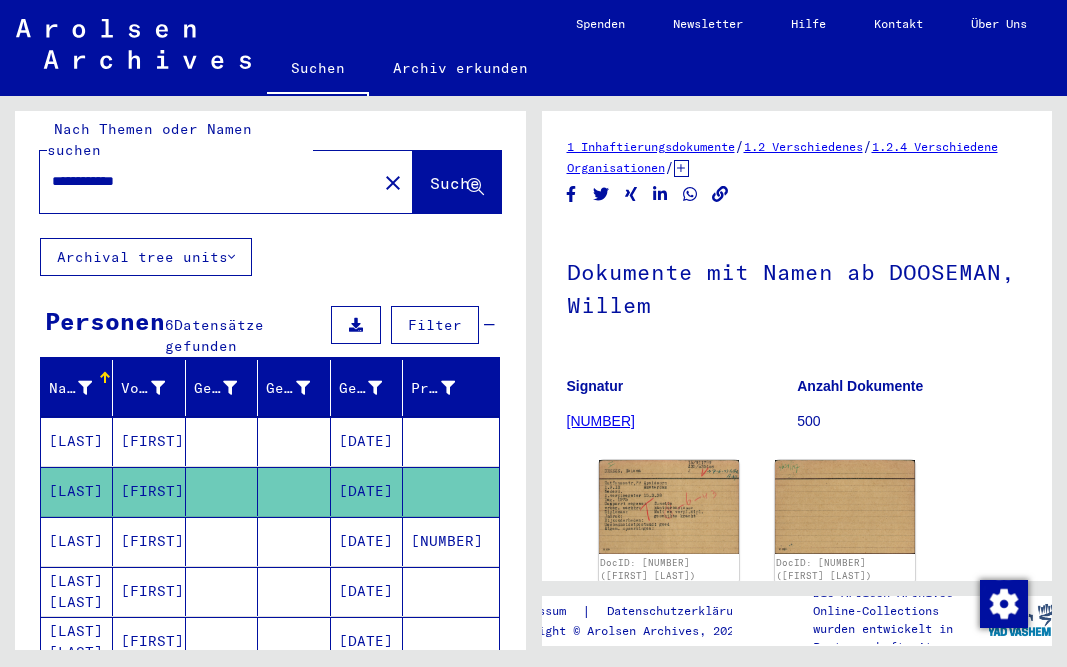 drag, startPoint x: 103, startPoint y: 160, endPoint x: 27, endPoint y: 154, distance: 76.23647 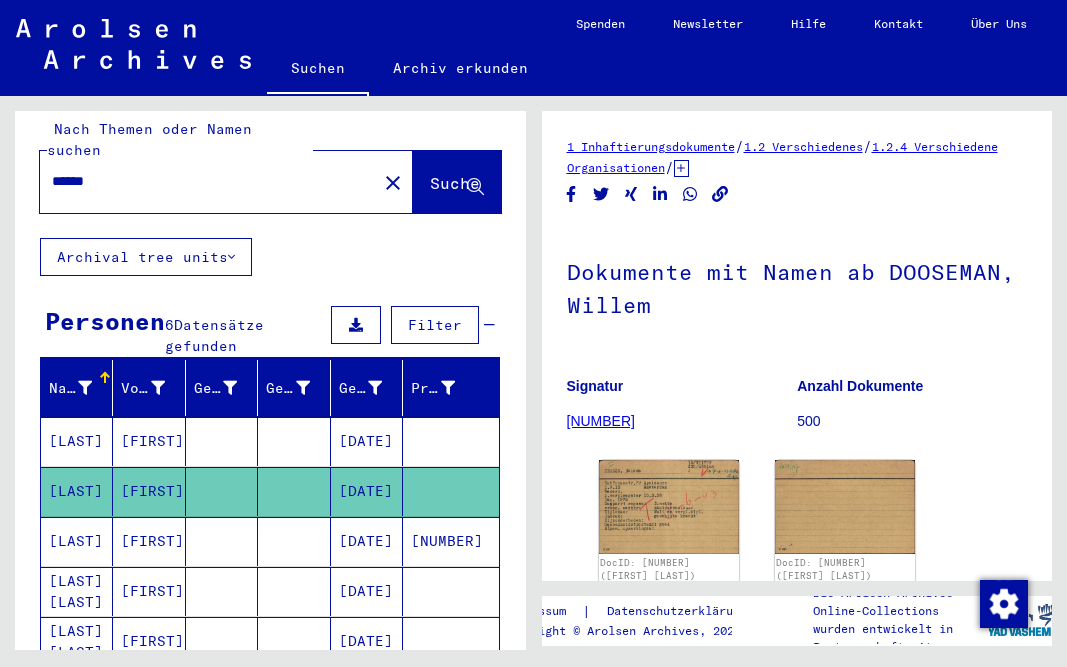 click on "******" at bounding box center (208, 181) 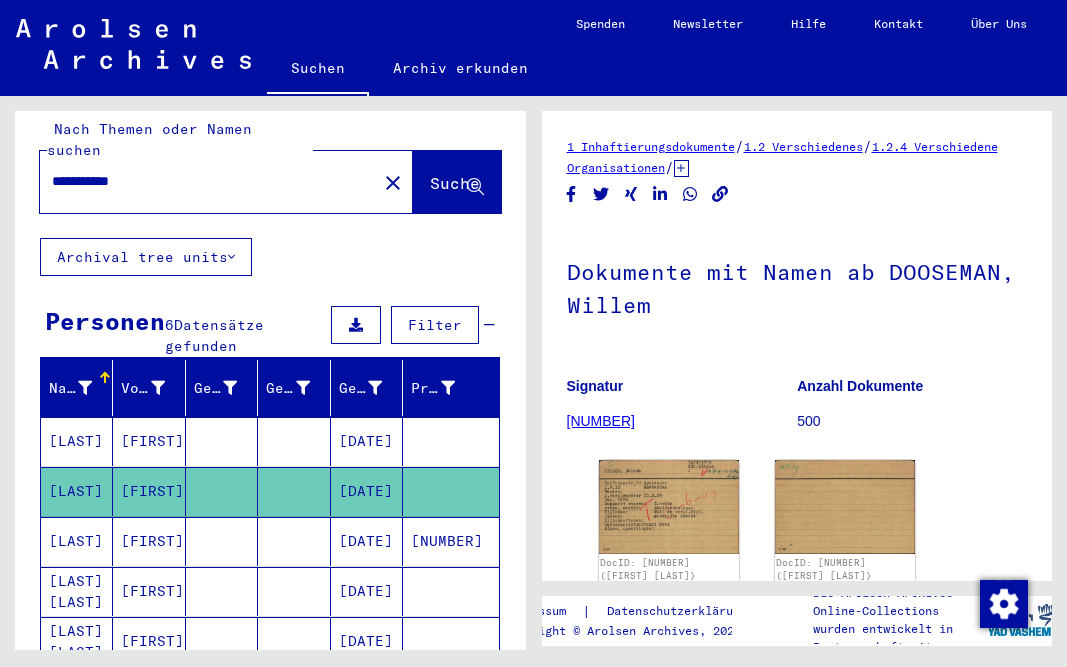 type on "**********" 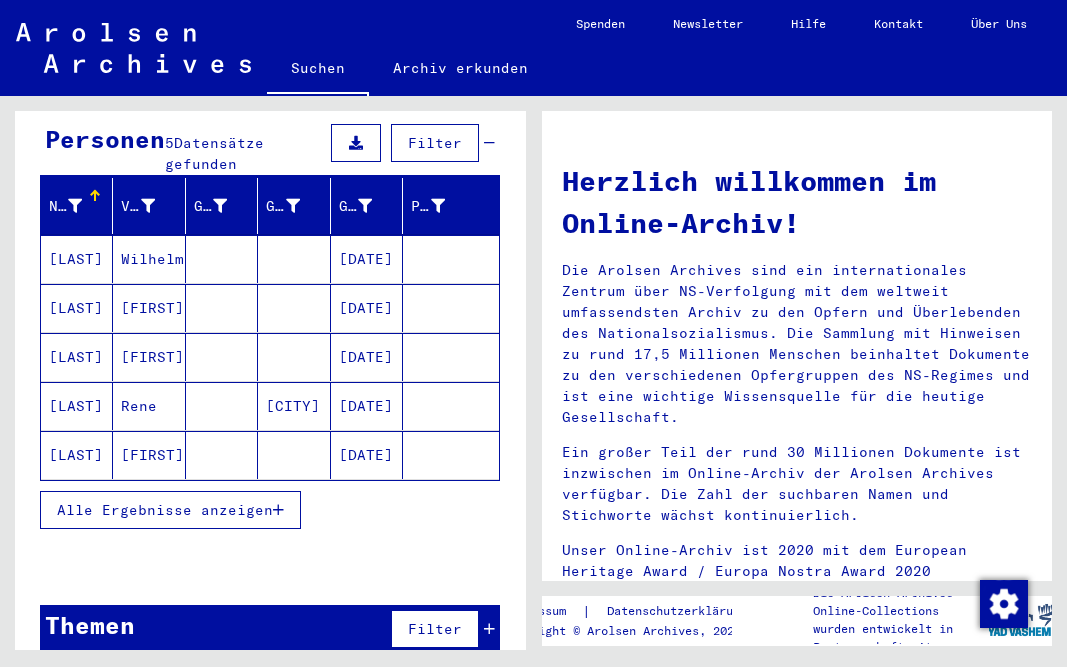 scroll, scrollTop: 205, scrollLeft: 0, axis: vertical 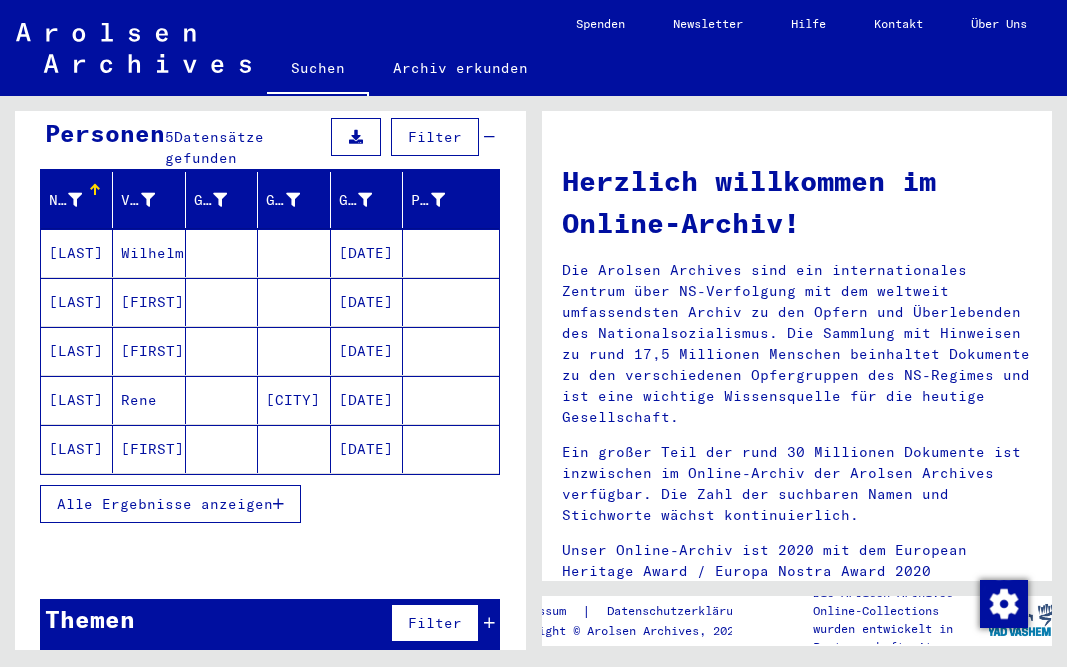 click on "Alle Ergebnisse anzeigen" at bounding box center (170, 504) 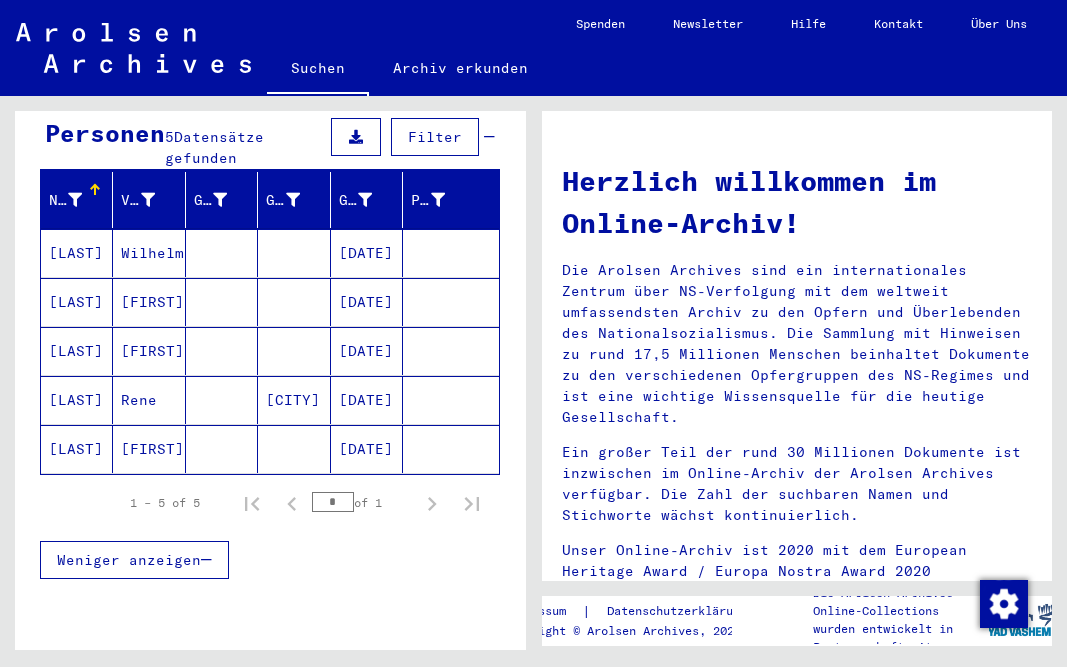 click on "[DATE]" at bounding box center [367, 400] 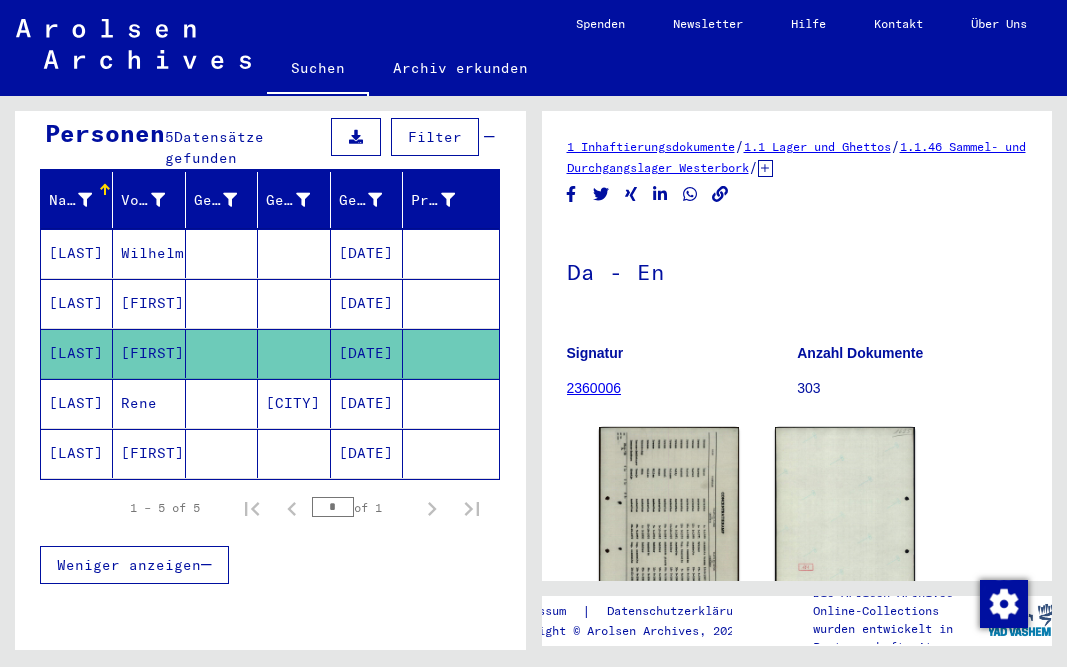 scroll, scrollTop: 0, scrollLeft: 0, axis: both 